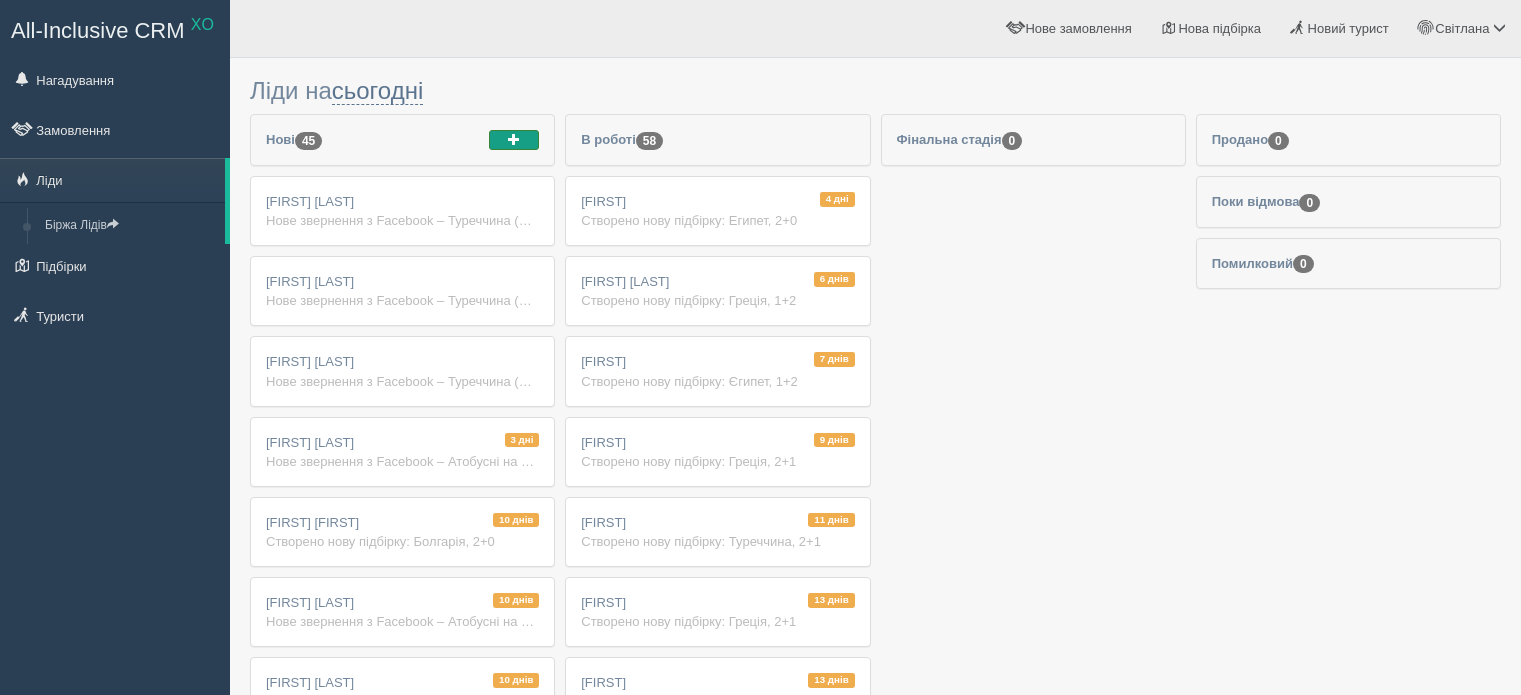 scroll, scrollTop: 0, scrollLeft: 0, axis: both 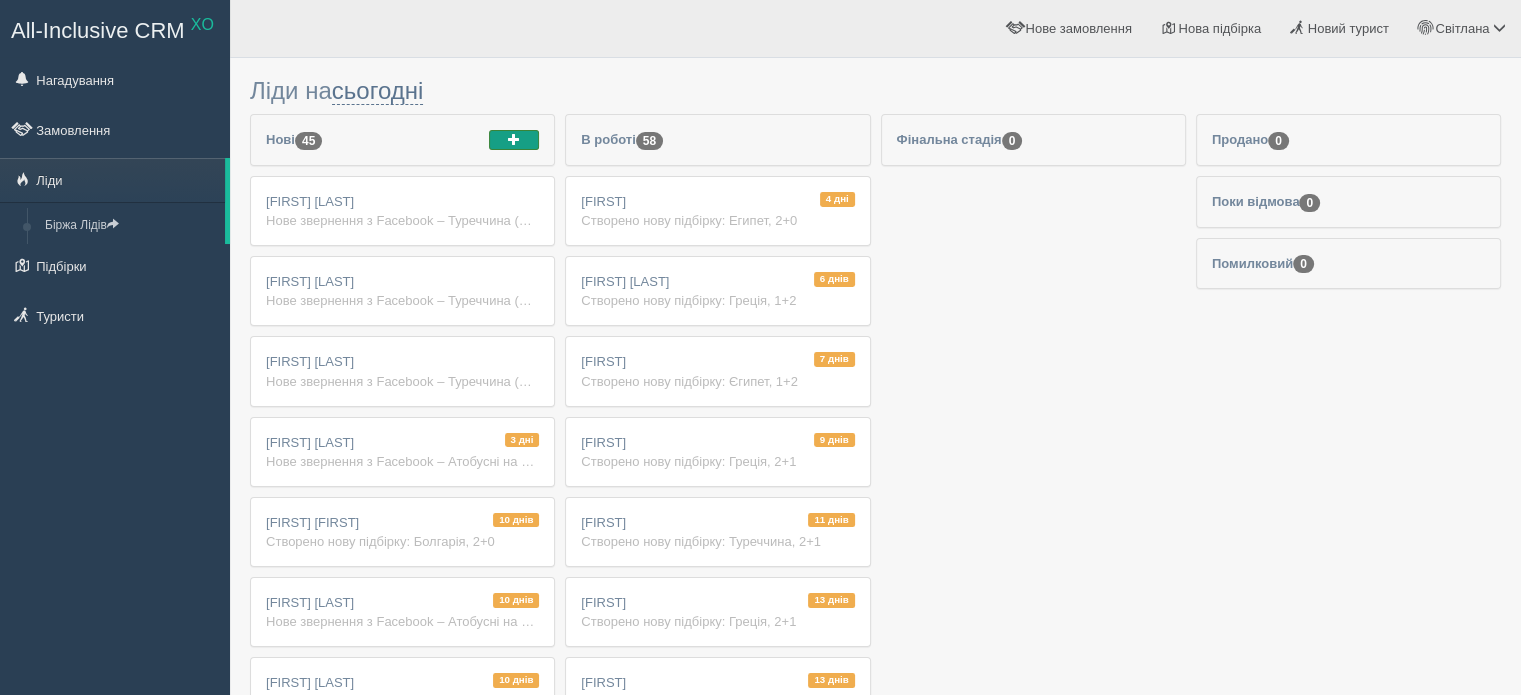click at bounding box center [514, 140] 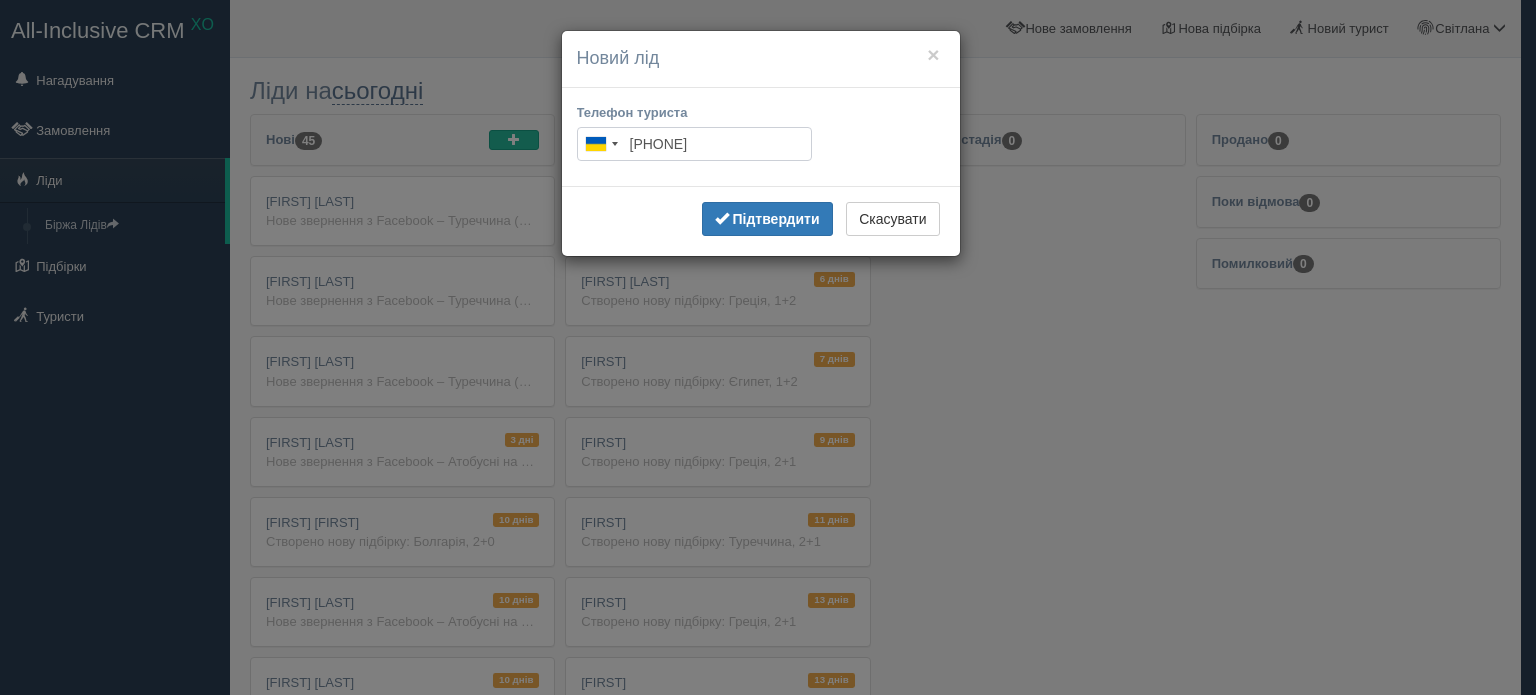 type on "[PHONE]" 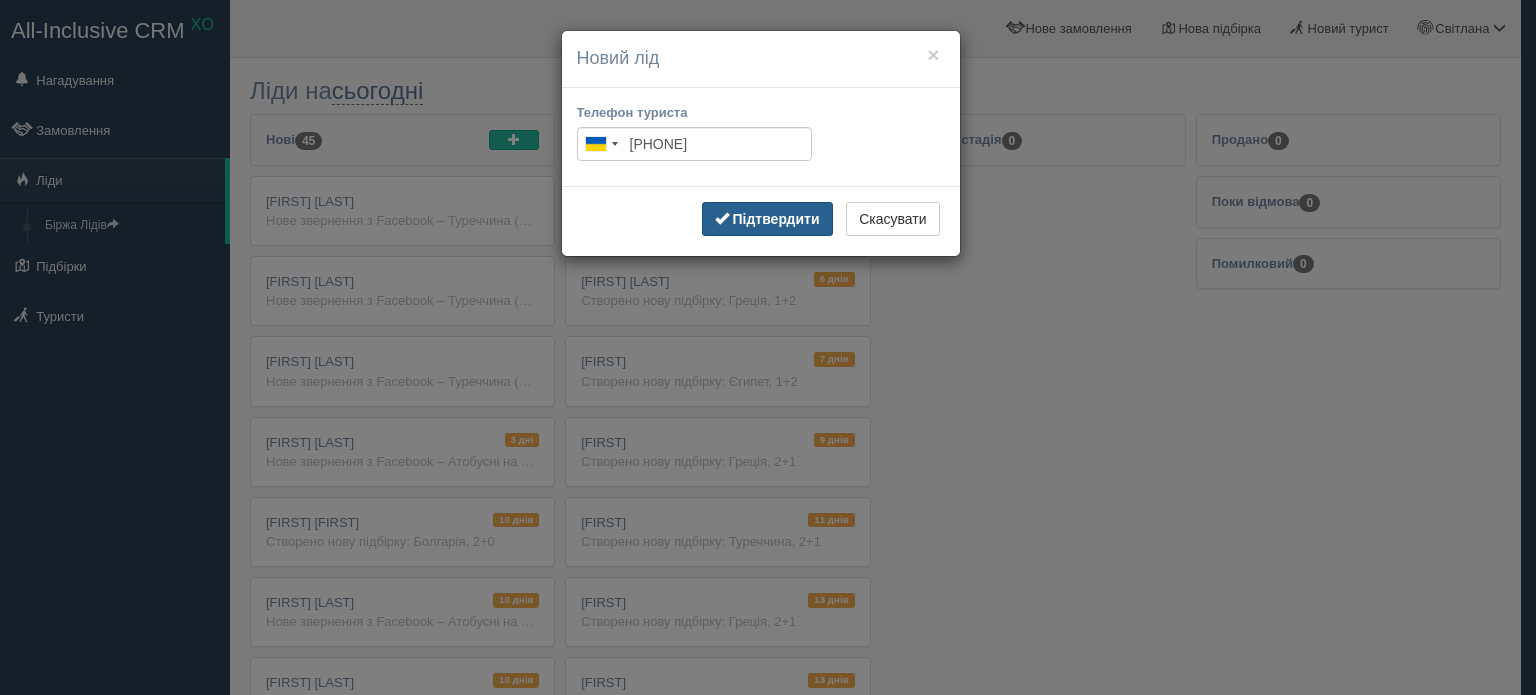 click on "Підтвердити" at bounding box center (775, 219) 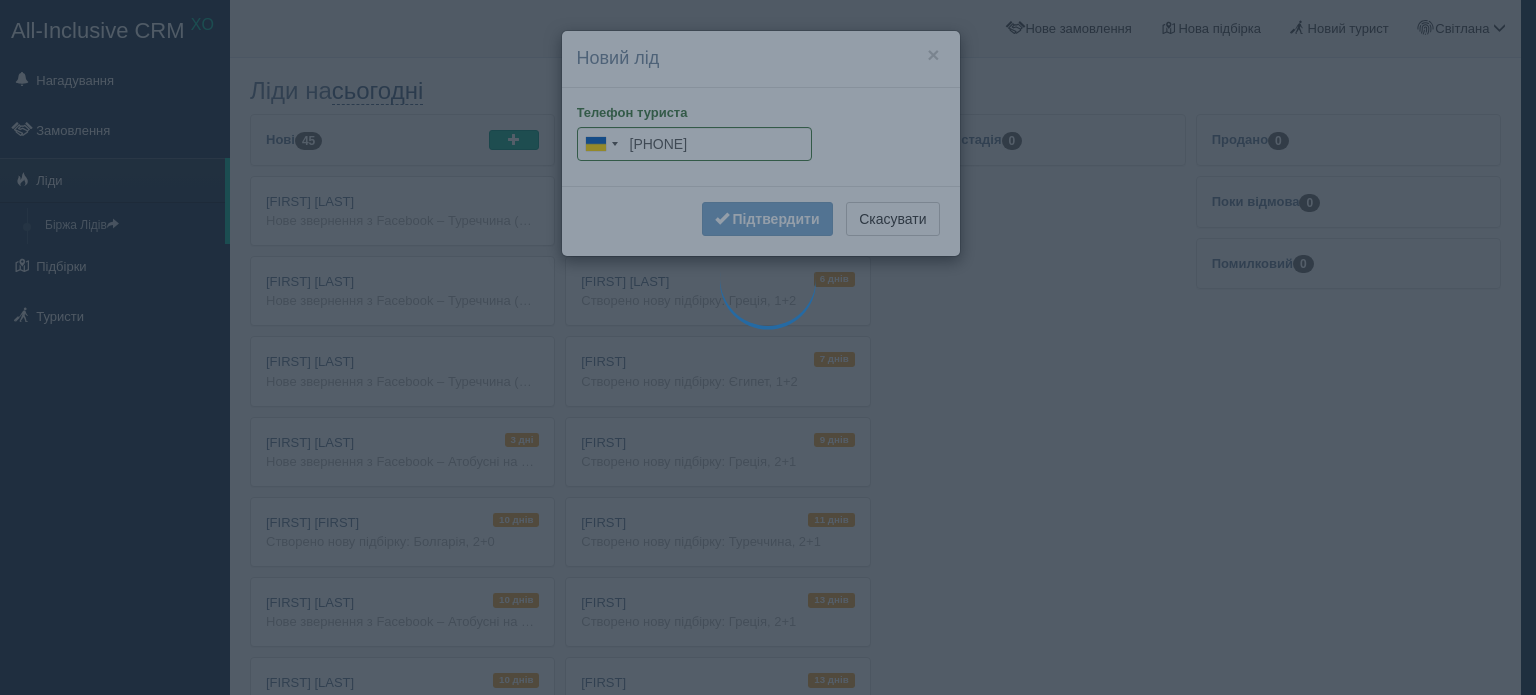 type on "[PHONE]" 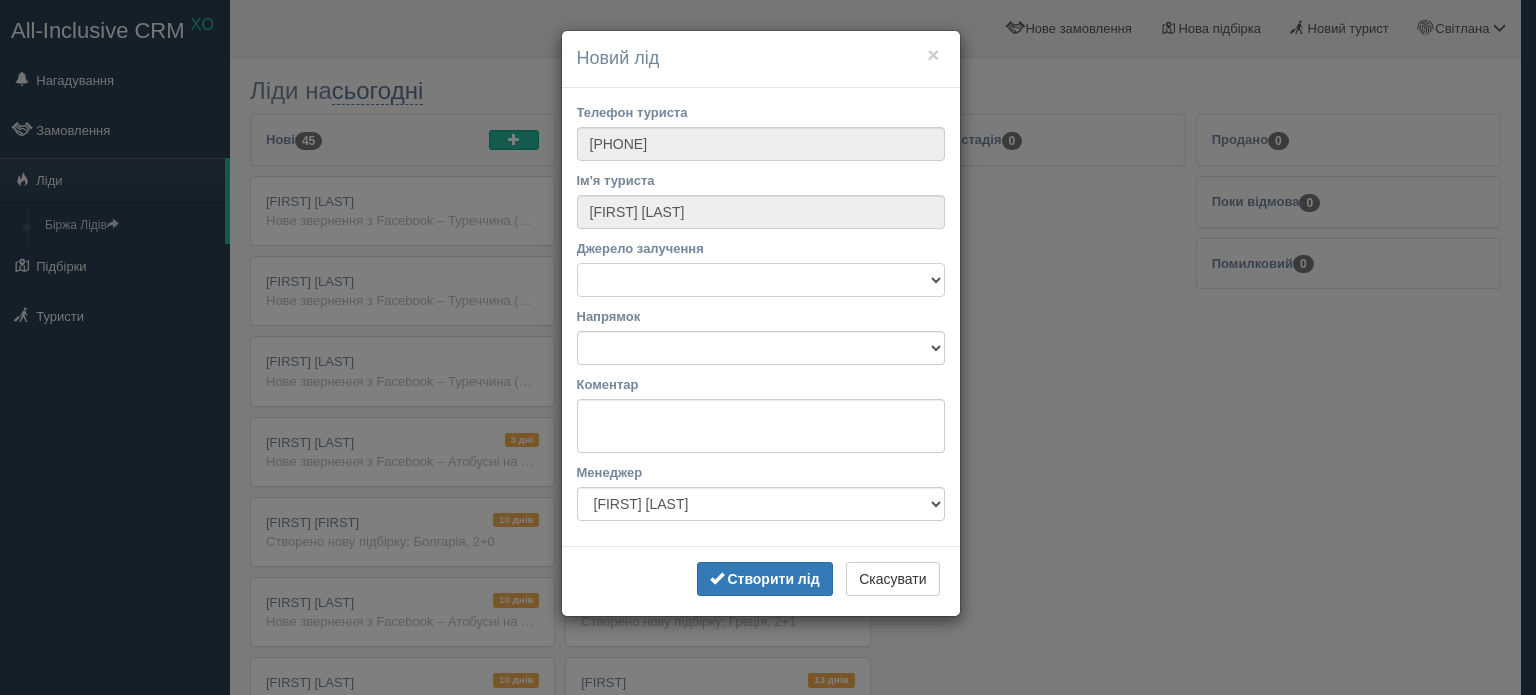 click on "Facebook
Instagram
Telegram
TikTok
Viber
YouTube
Біржа XO
Веб-сайт
Дзвінок
З вулиці
Інше джерело
Постійний турист
Постійний турист
Рекомендація
Рекомендація
Сайт
Сайт xo.ua" at bounding box center (761, 280) 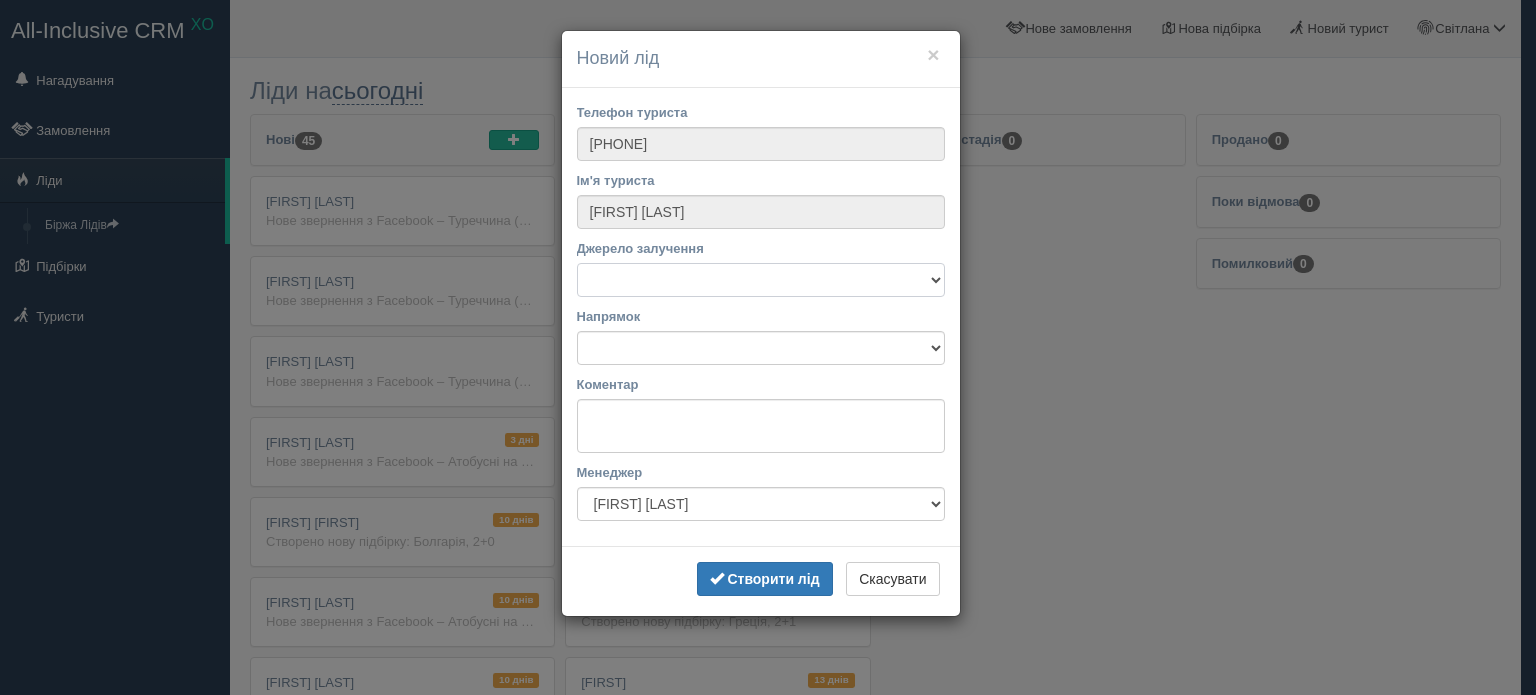 select on "36999" 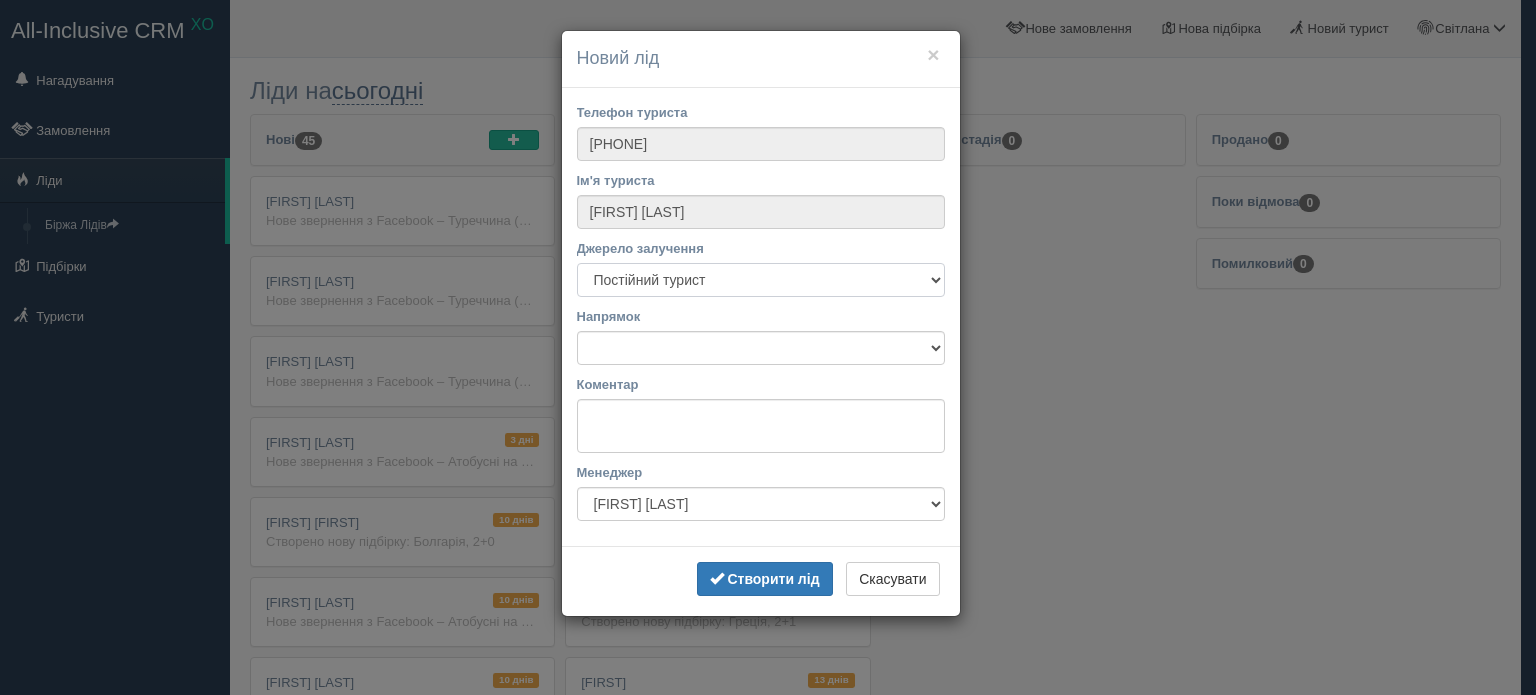 click on "Facebook
Instagram
Telegram
TikTok
Viber
YouTube
Біржа XO
Веб-сайт
Дзвінок
З вулиці
Інше джерело
Постійний турист
Постійний турист
Рекомендація
Рекомендація
Сайт
Сайт xo.ua" at bounding box center [761, 280] 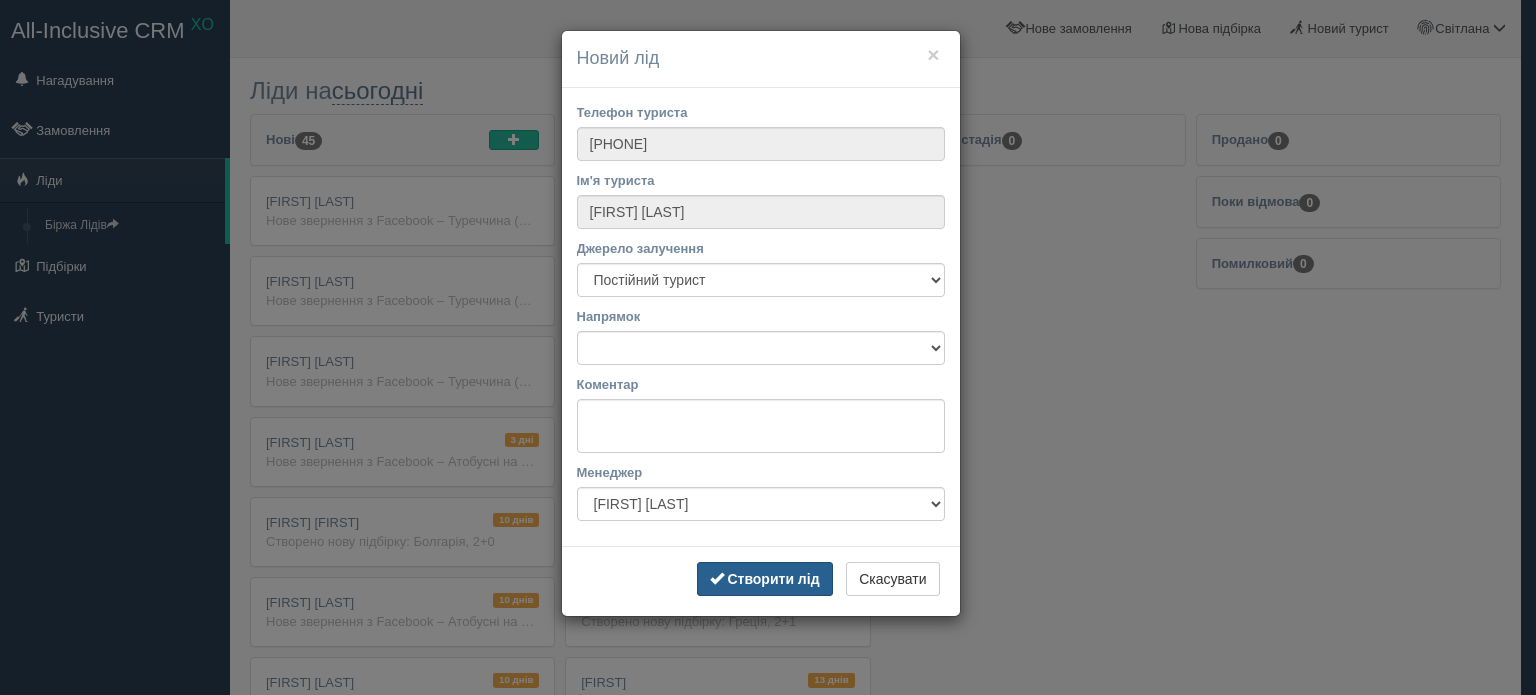 click on "Створити лід" at bounding box center (773, 579) 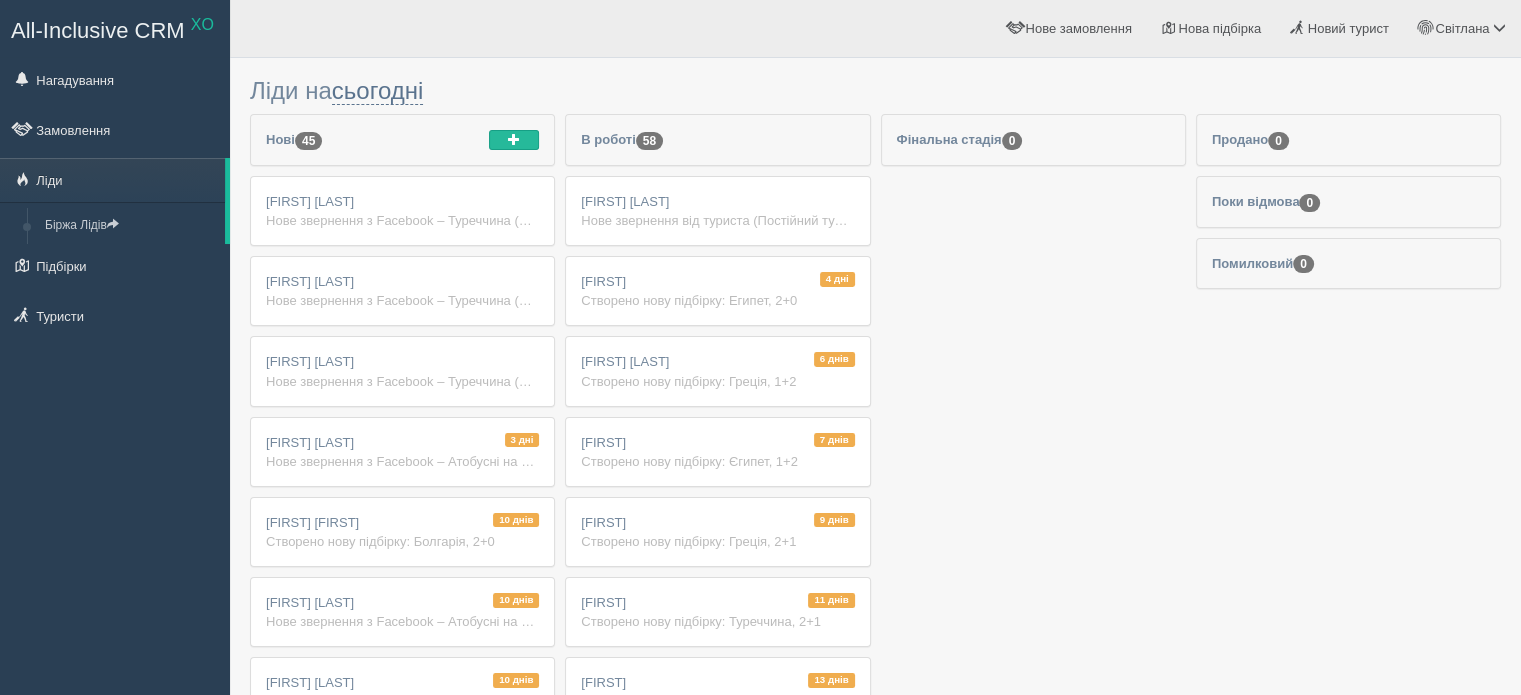 click on "Нове звернення від туриста (Постійний турист)" at bounding box center (717, 220) 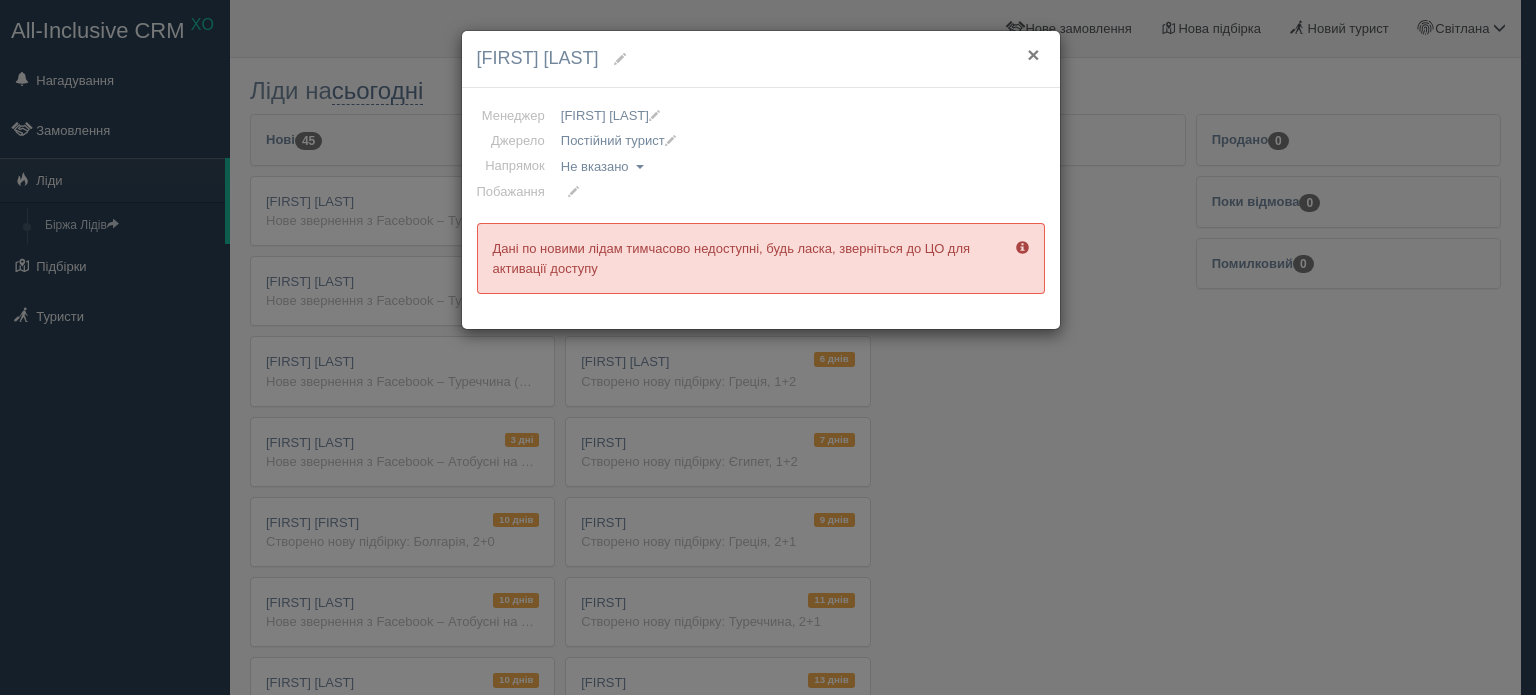 click on "×" at bounding box center [1033, 54] 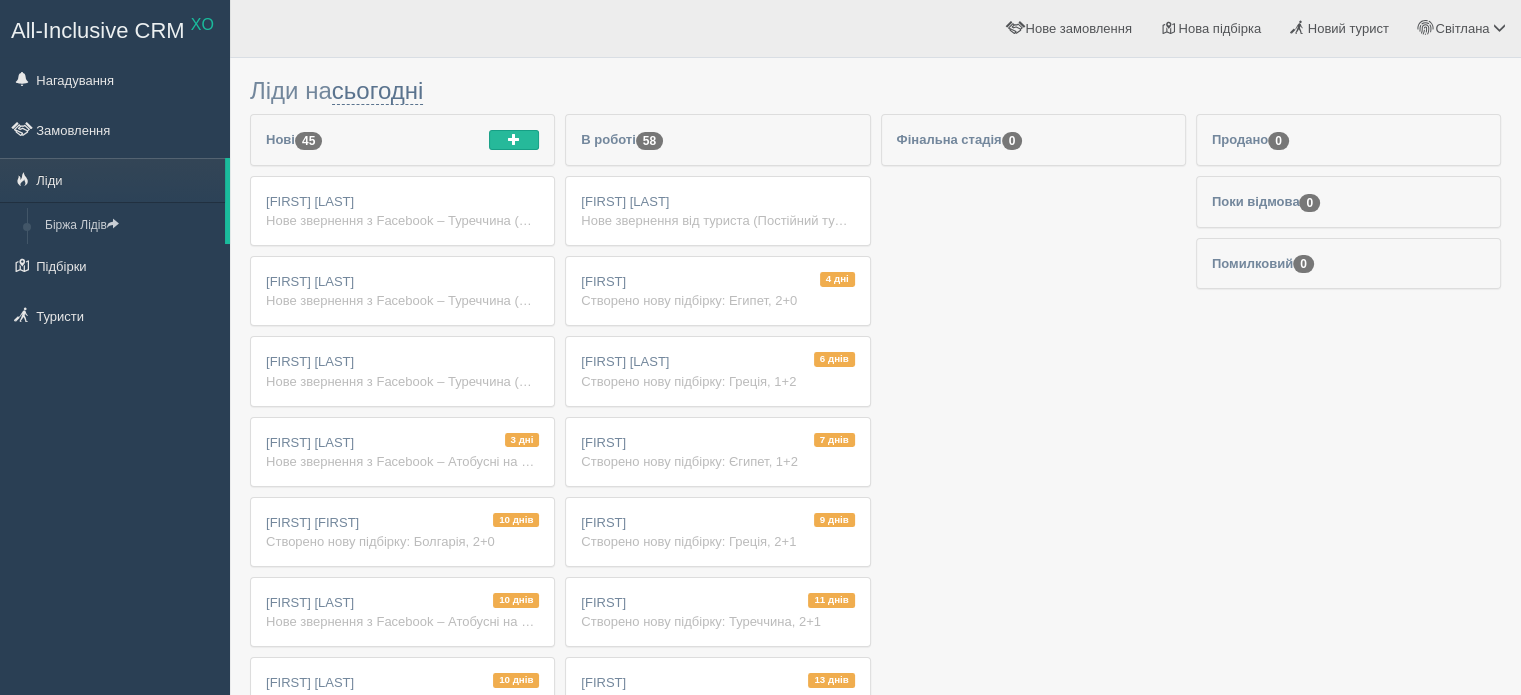click on "Нове звернення від туриста (Постійний турист)" at bounding box center [717, 220] 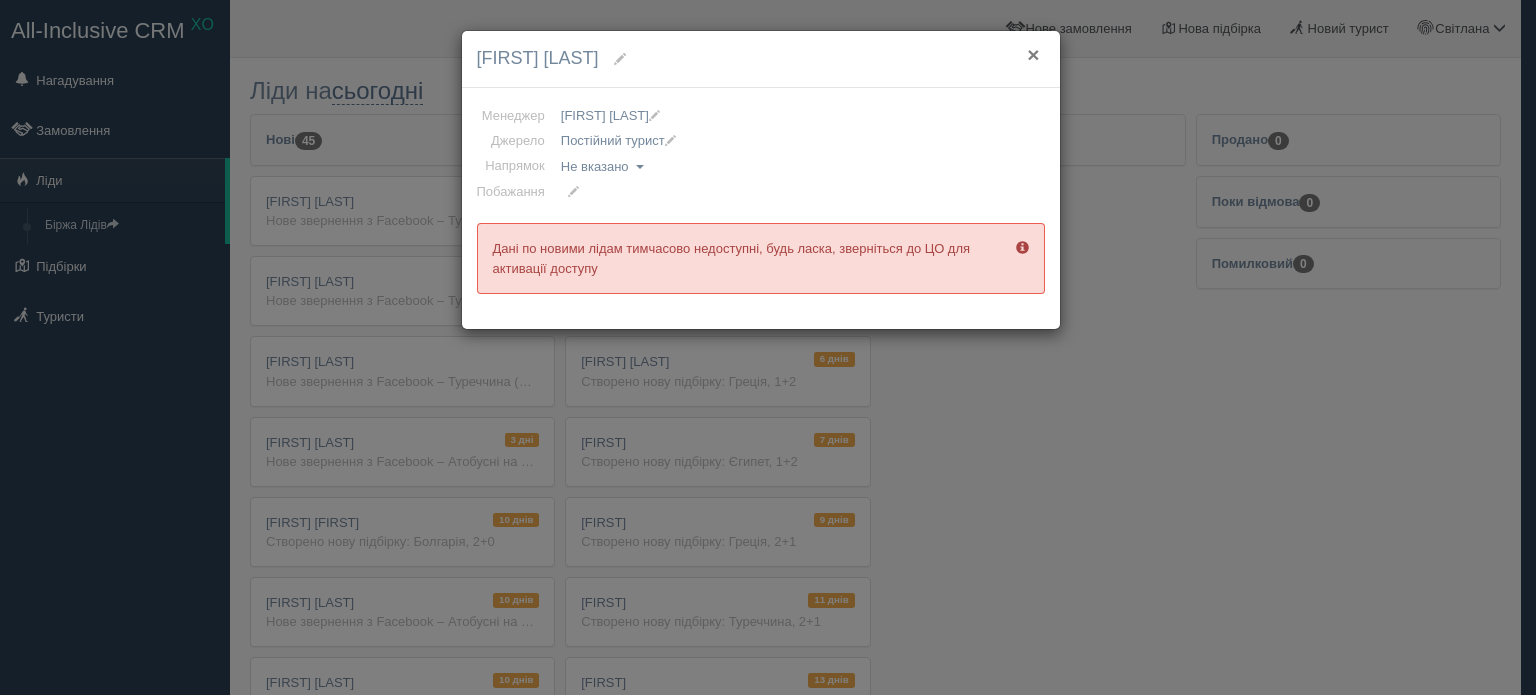 click on "×" at bounding box center (1033, 54) 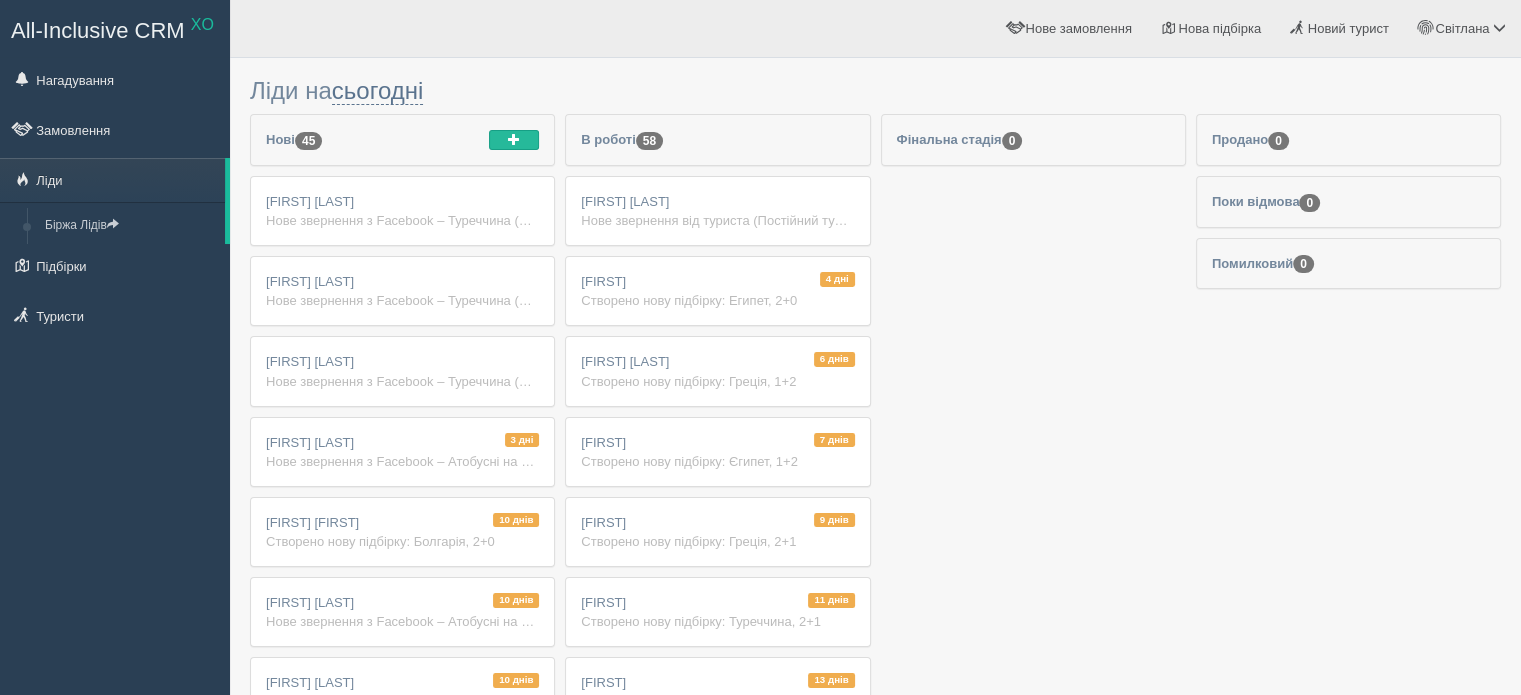 click on "[FIRST] [LAST]
Нове звернення від туриста (Постійний турист)" at bounding box center (717, 211) 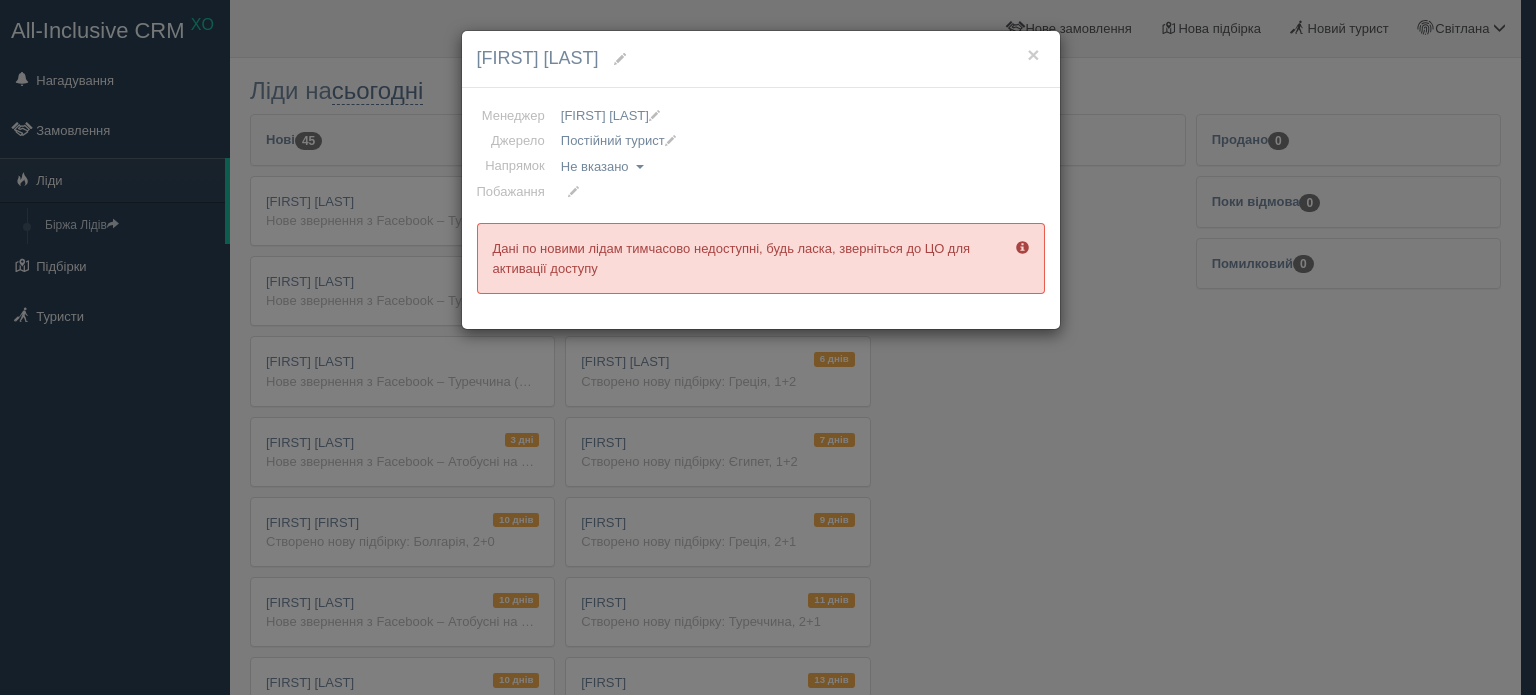 click on "[FIRST] [LAST]" at bounding box center [761, 59] 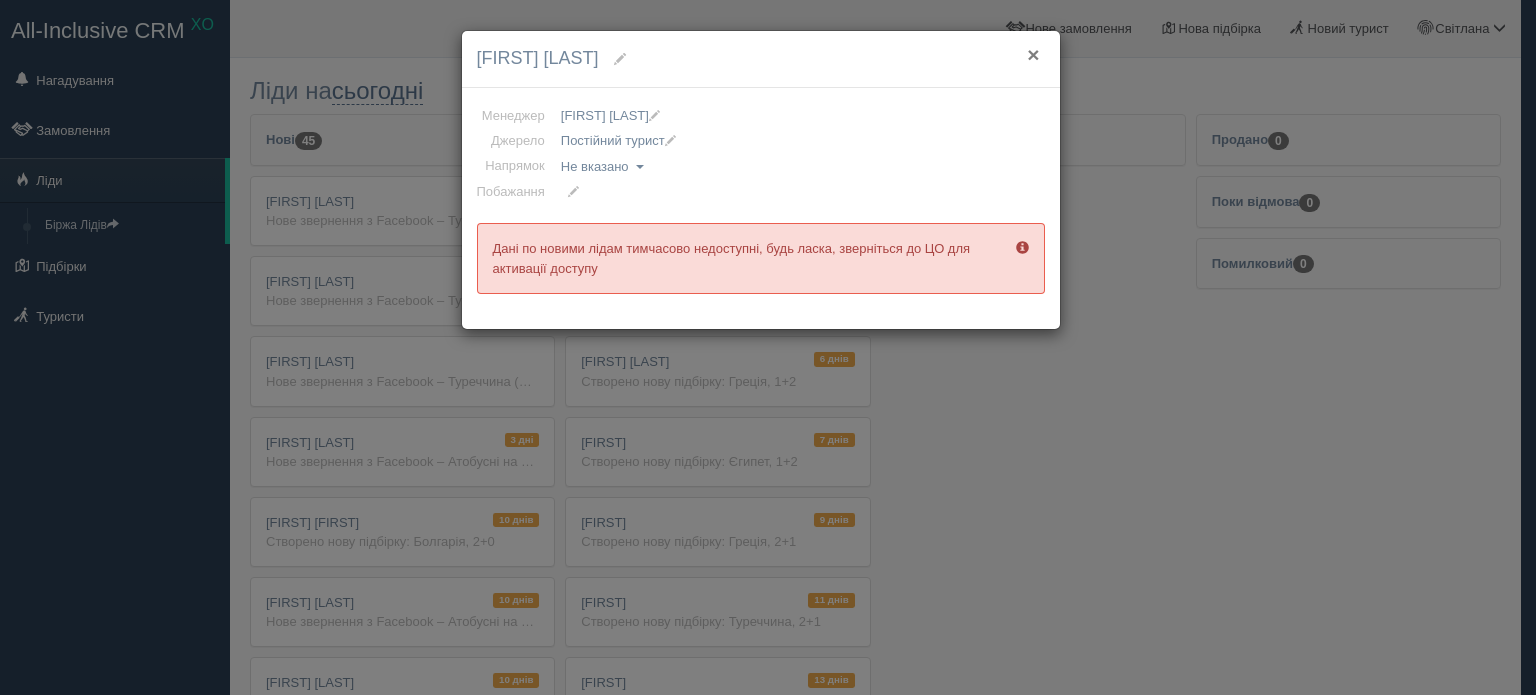 click on "×" at bounding box center (1033, 54) 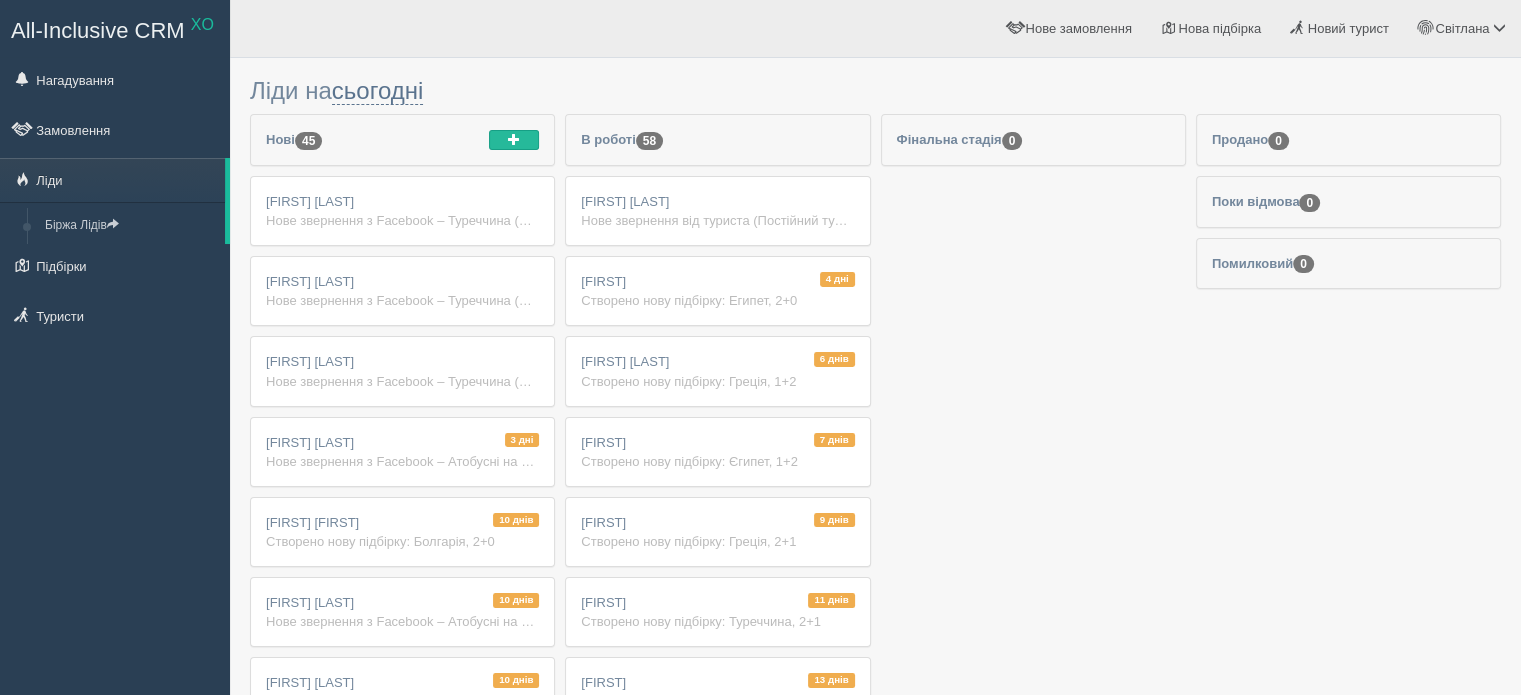 click on "3 дні      [FIRST] [LAST]
Нове звернення з Facebook – Атобусні на море (липень-вересень)
Ім'я: [FIRST] [LAST]
Телефон: [PHONE]
Реклама Facebook: Автобусні на море (дівчина) 22.07.2025 — Копия
в яку країну плануєте вирушити на відпочинок?: відпочинок на морі
кількість туристів: двоє_дорослих
коли плануєте подорож?: серпень" at bounding box center [402, 452] 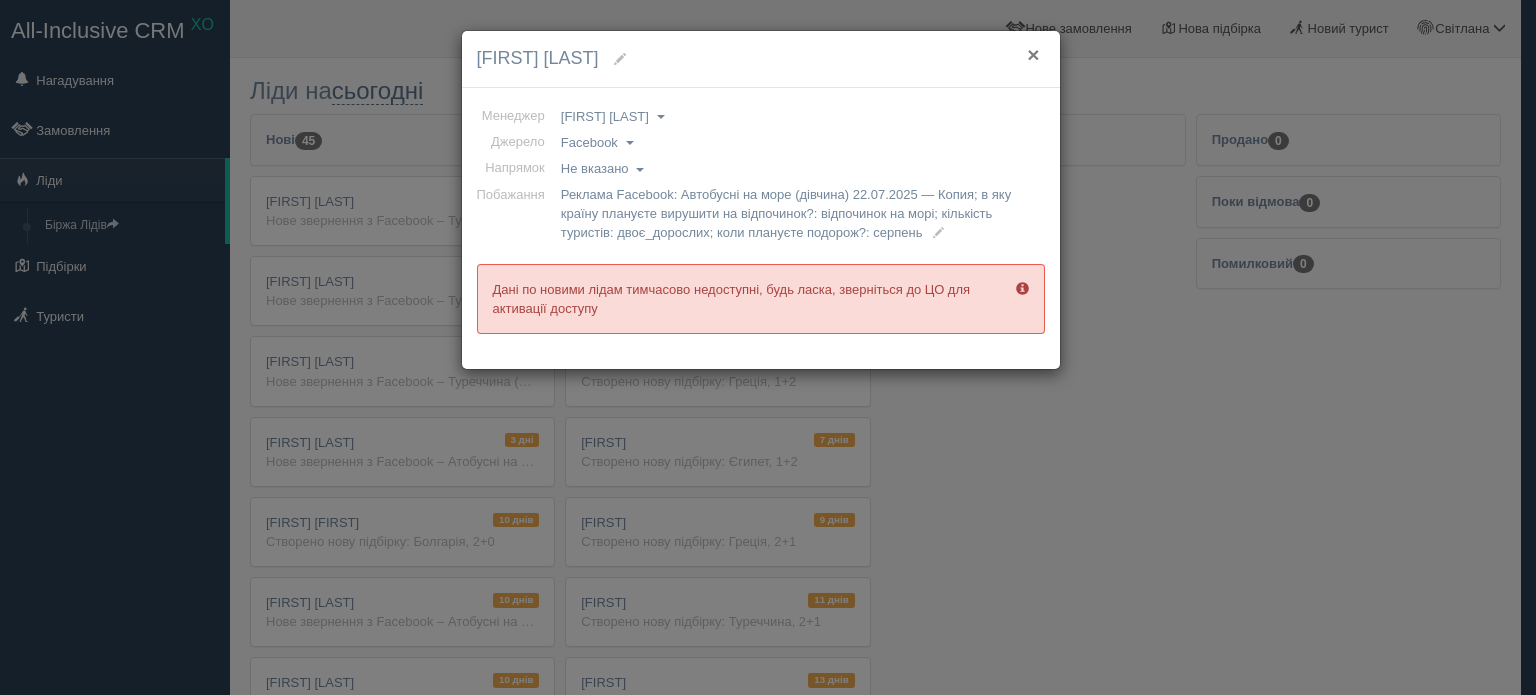 click on "×" at bounding box center [1033, 54] 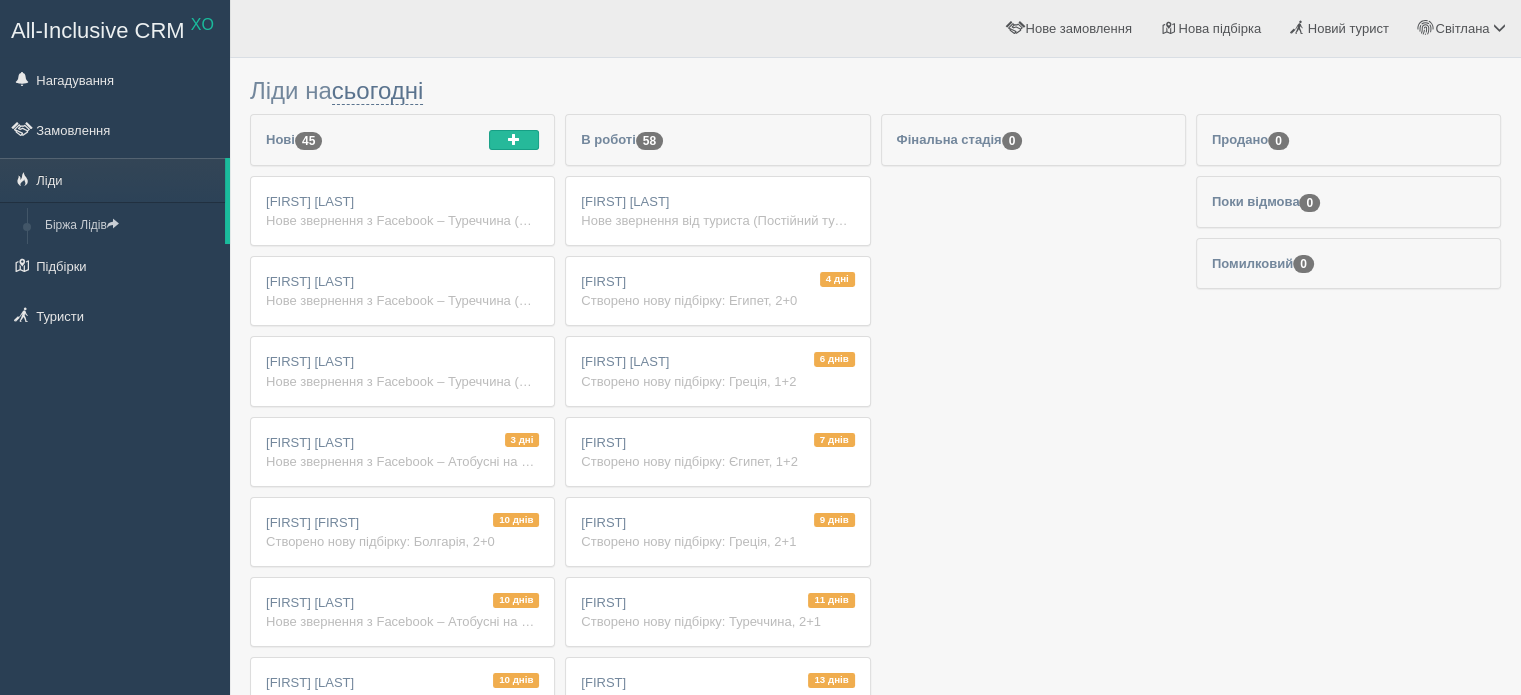click on "[FIRST] [LAST]" at bounding box center (310, 361) 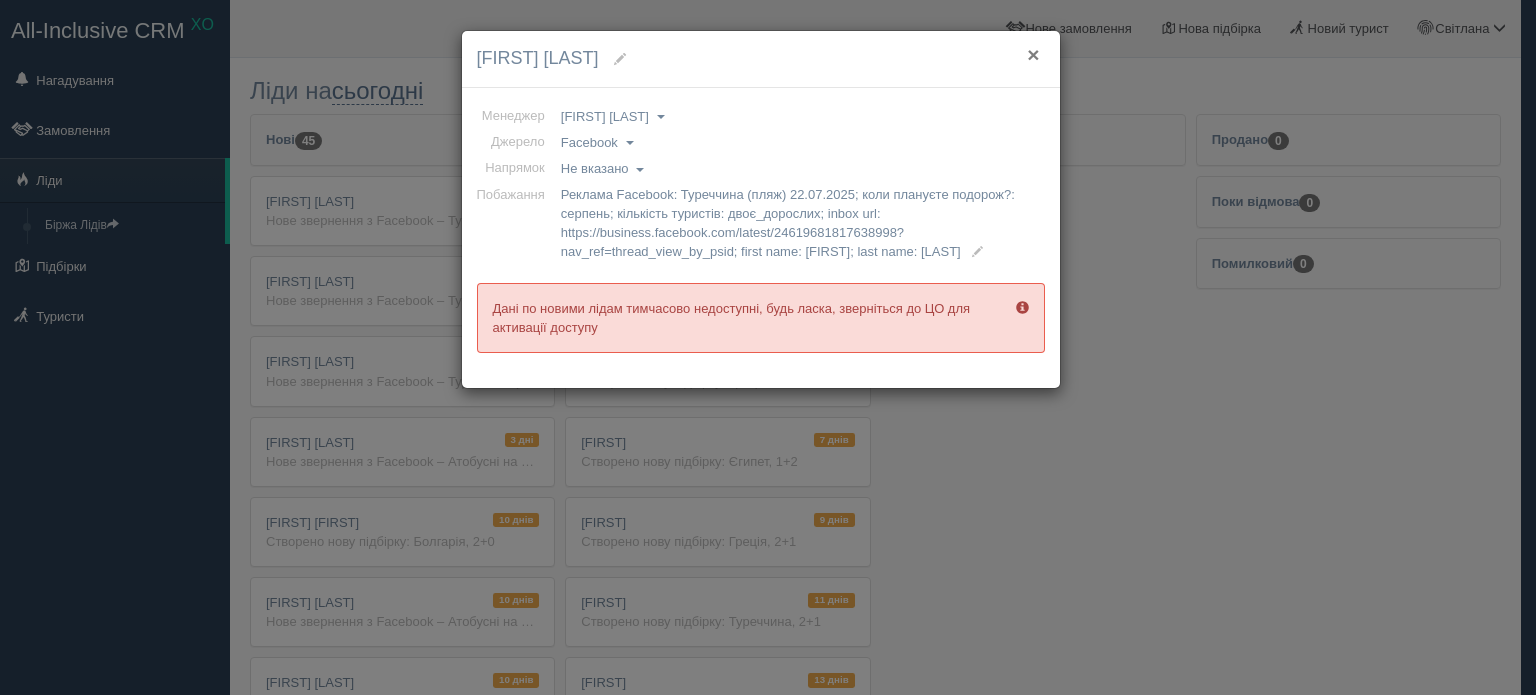 click on "×" at bounding box center (1033, 54) 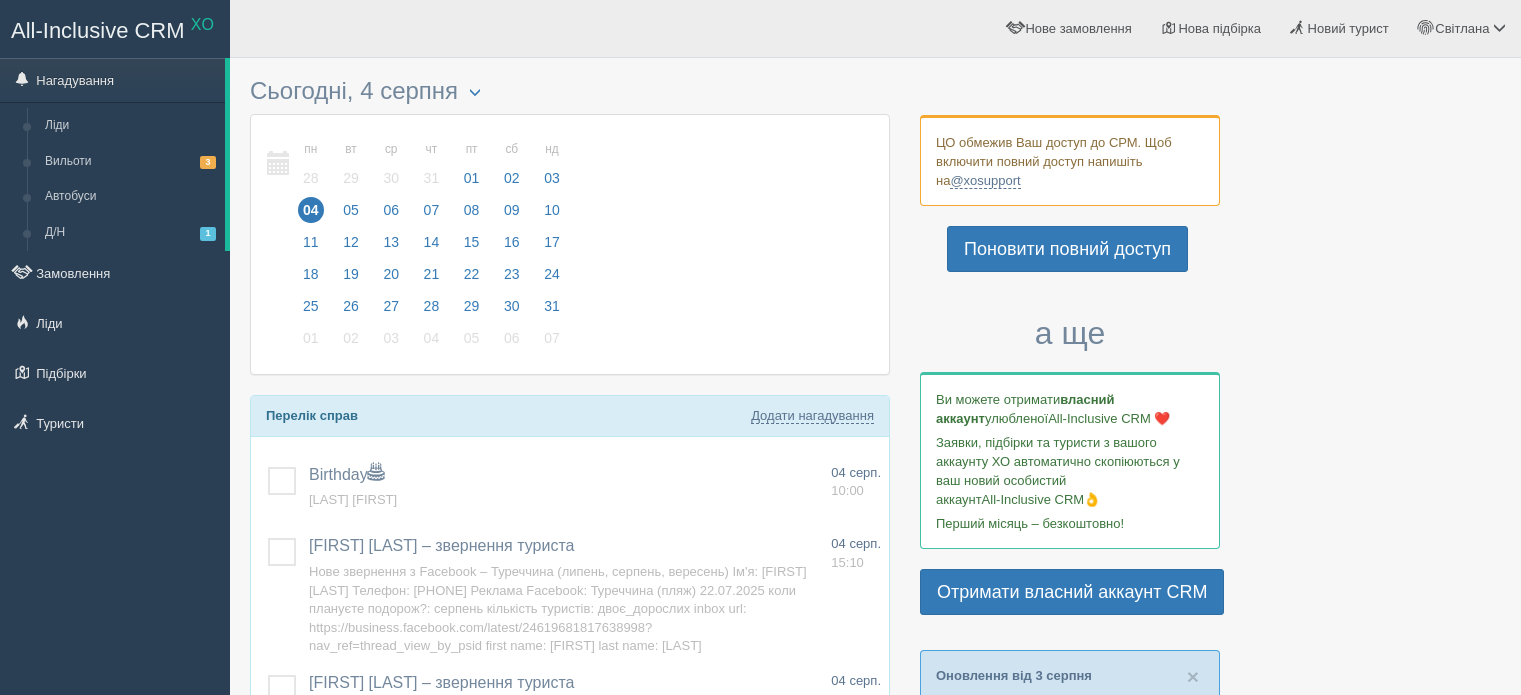 scroll, scrollTop: 0, scrollLeft: 0, axis: both 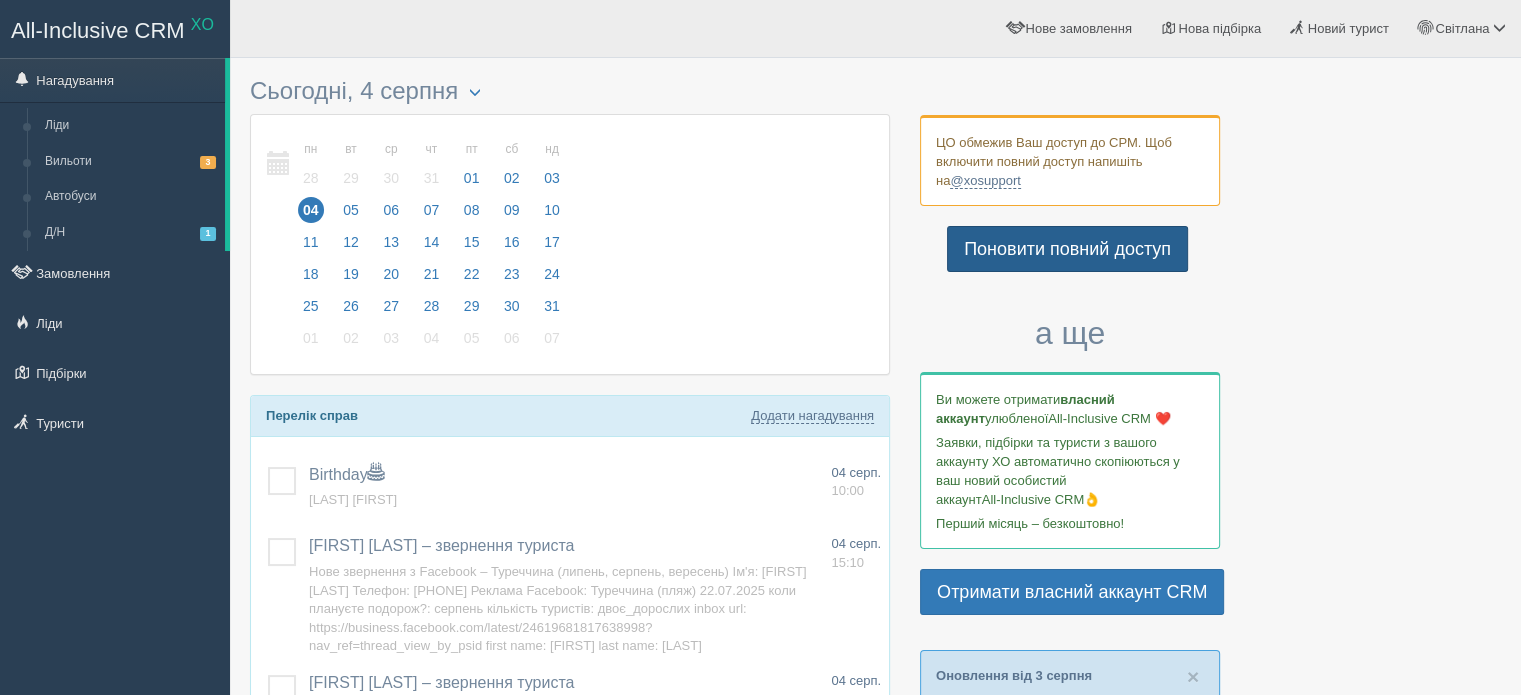 click on "Поновити повний доступ" at bounding box center (1067, 249) 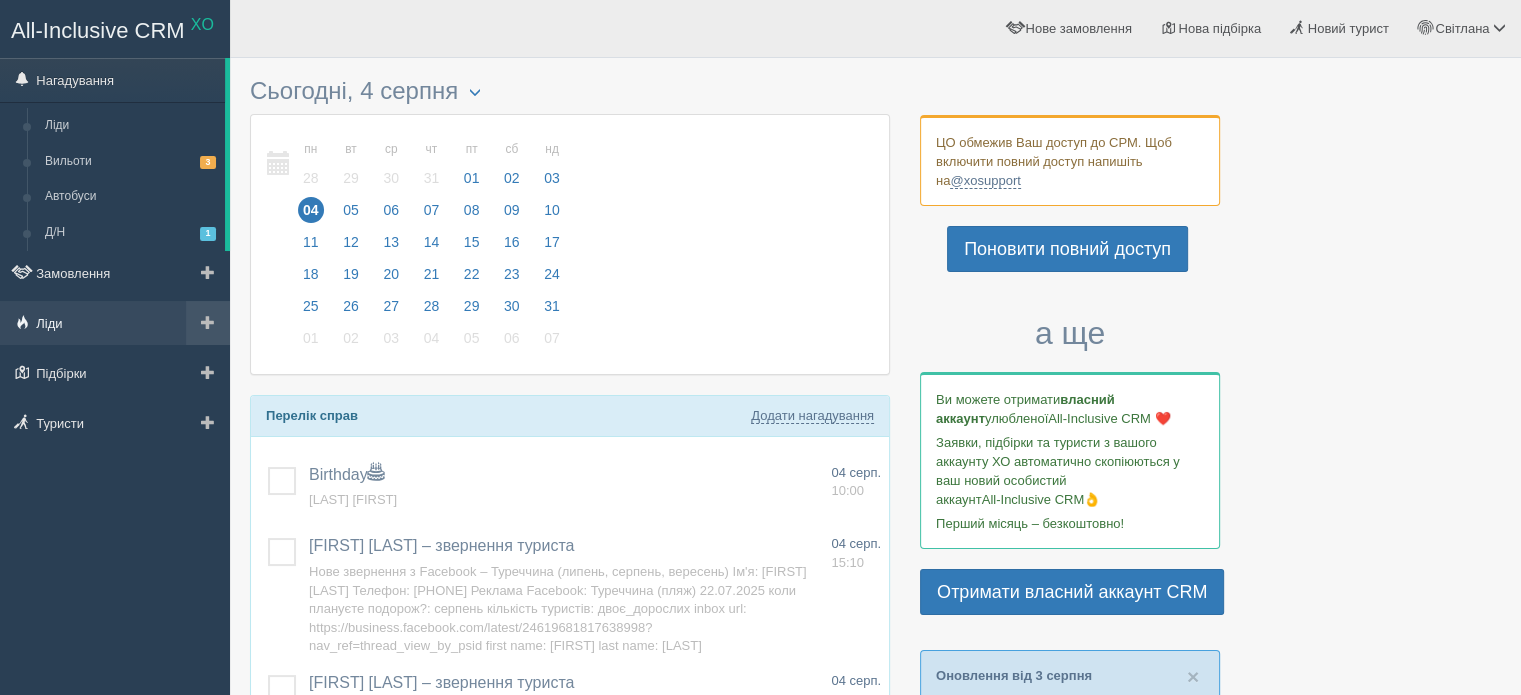 click on "Ліди" at bounding box center (115, 323) 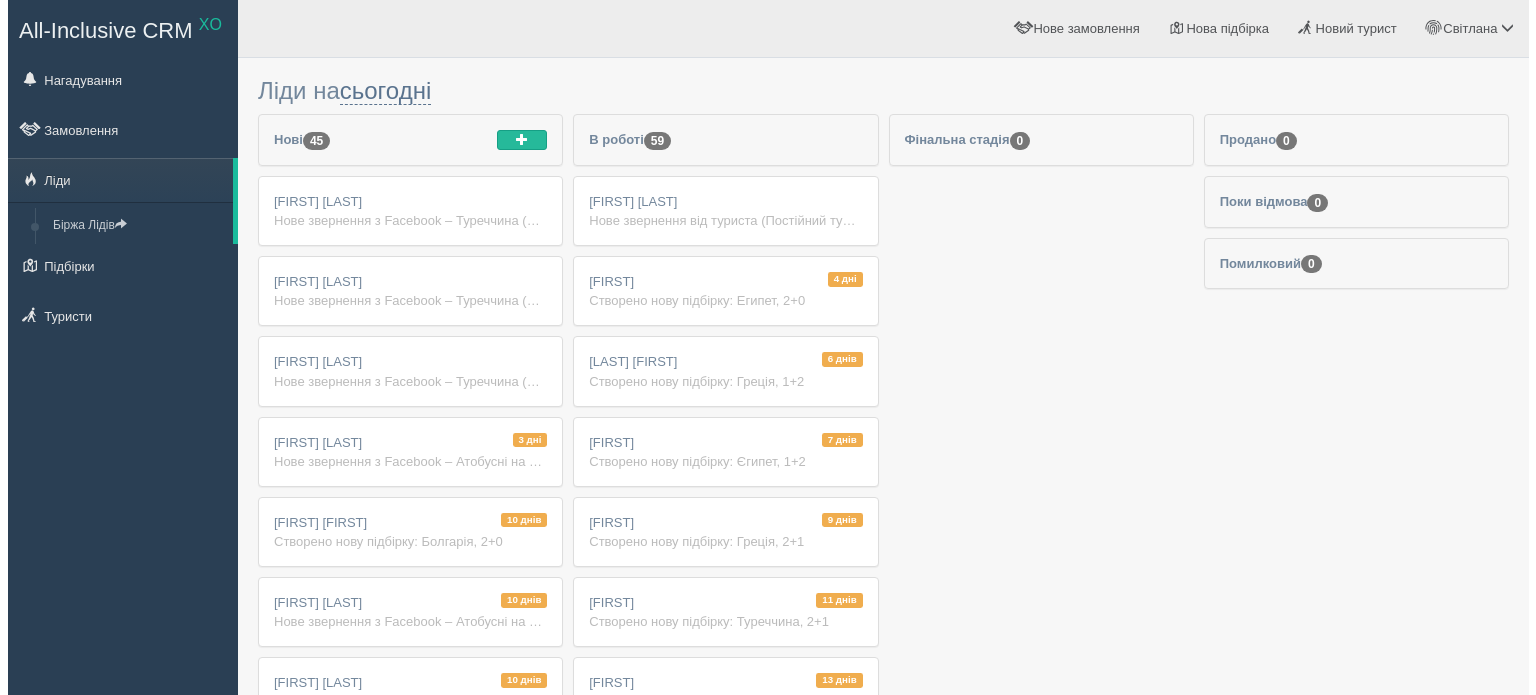 scroll, scrollTop: 0, scrollLeft: 0, axis: both 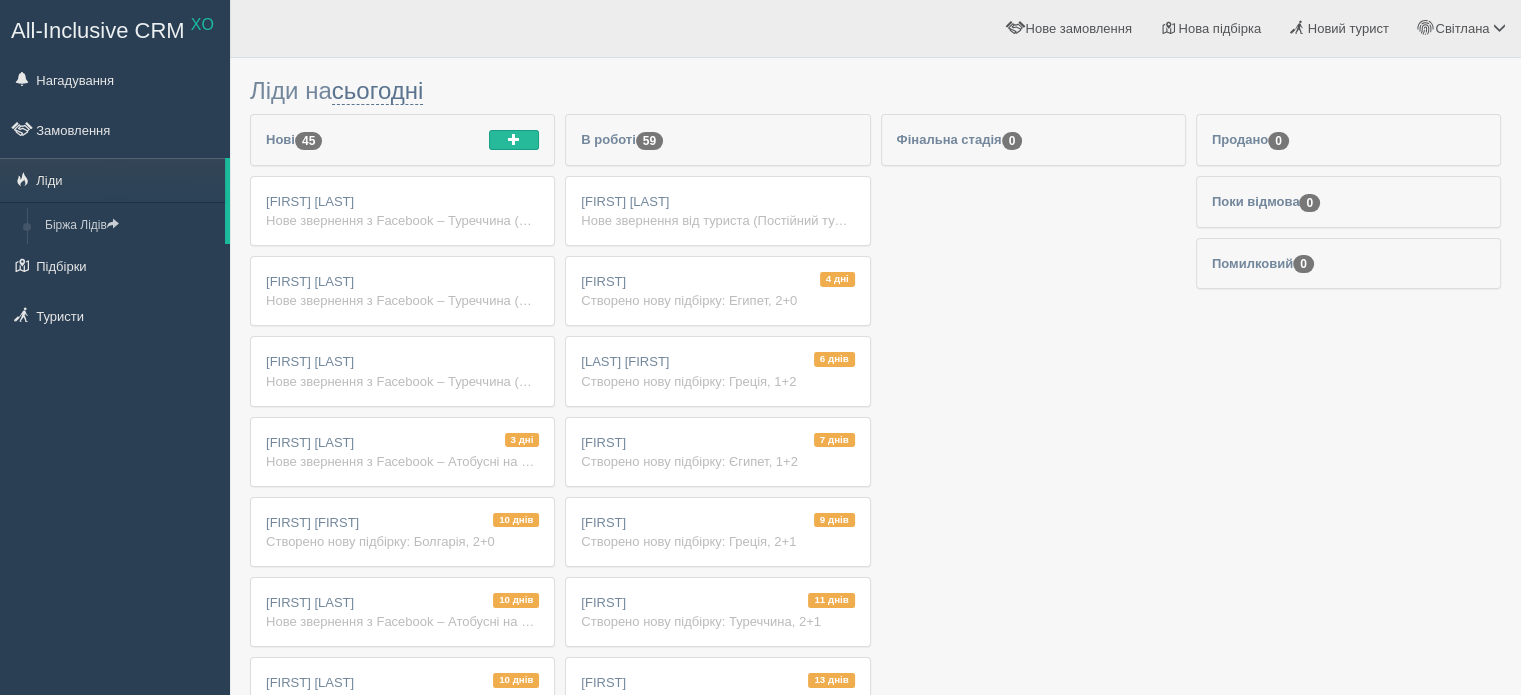 click on "Нове звернення від туриста (Постійний турист)" at bounding box center (717, 220) 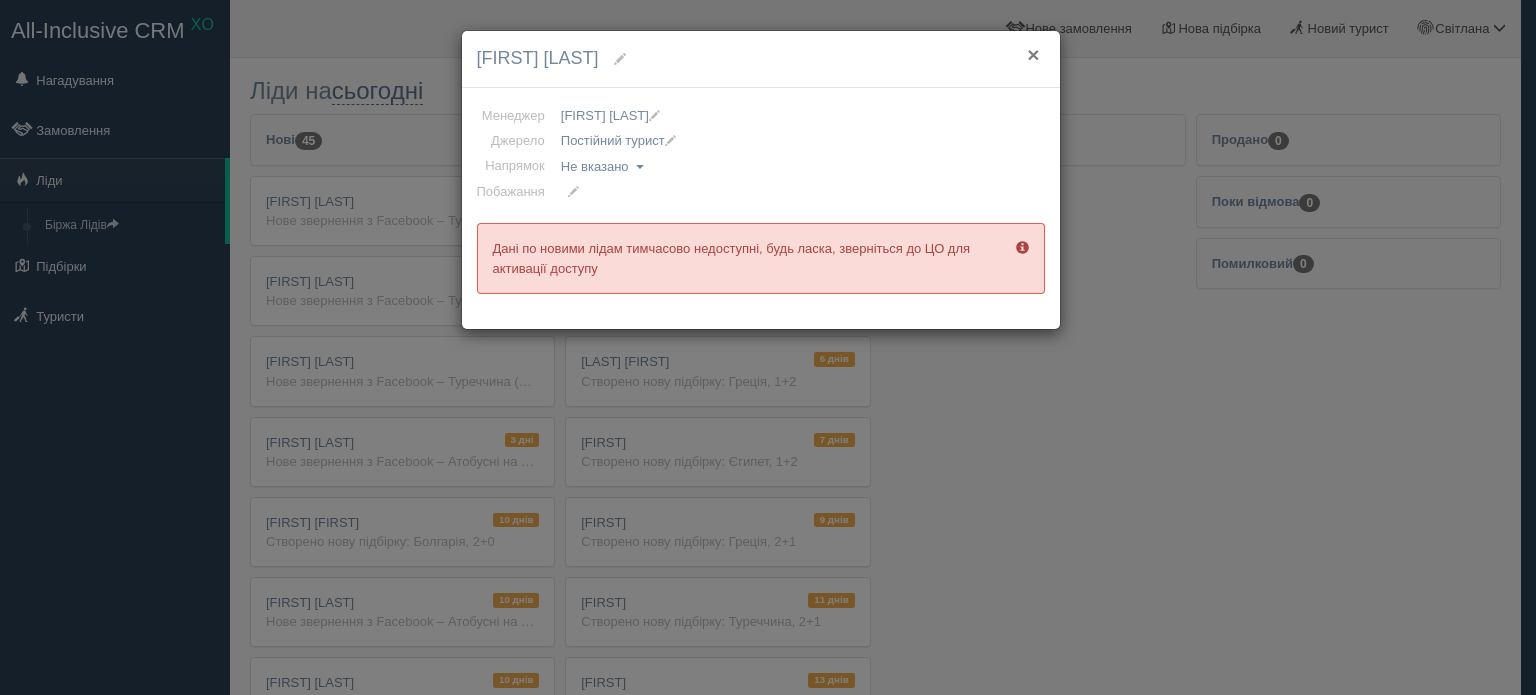 click on "×" at bounding box center (1033, 54) 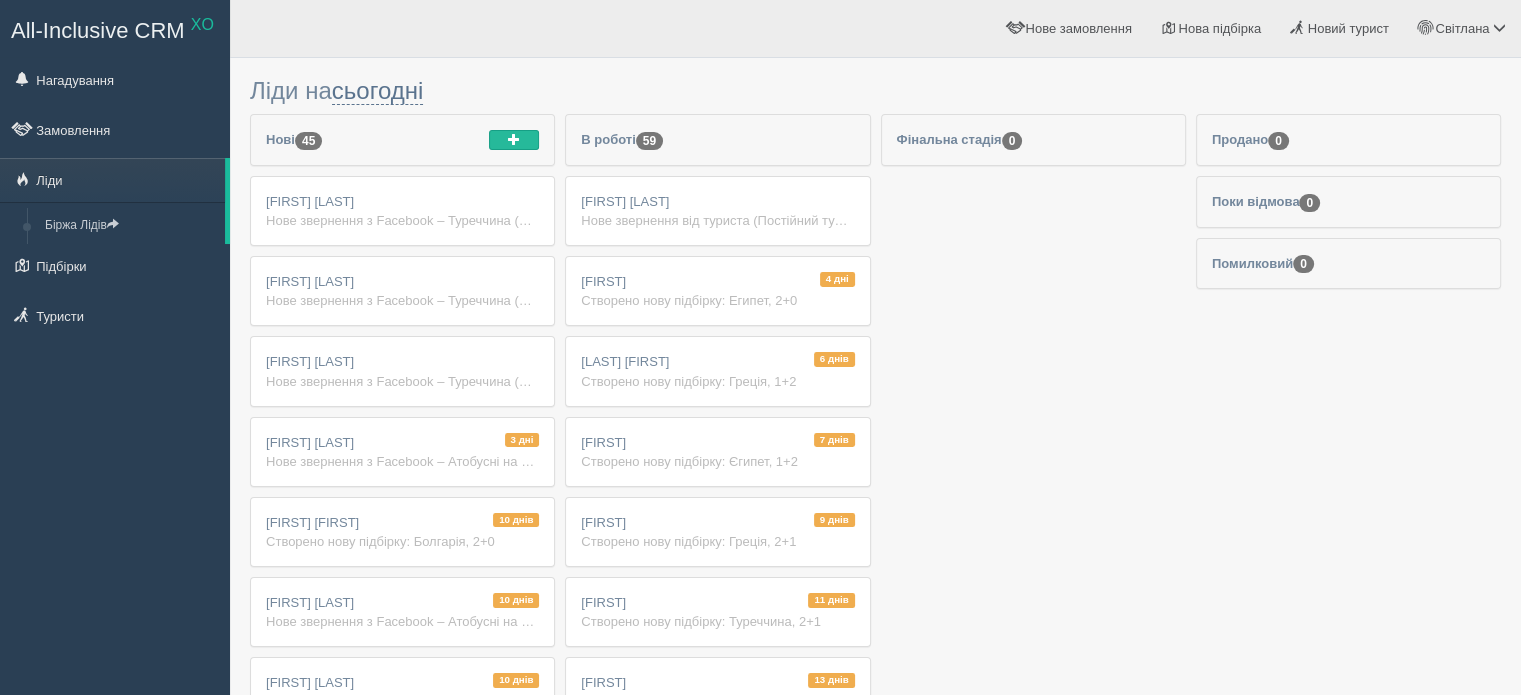 click on "[FIRST] [LAST]
Нове звернення від туриста (Постійний турист)" at bounding box center [717, 211] 